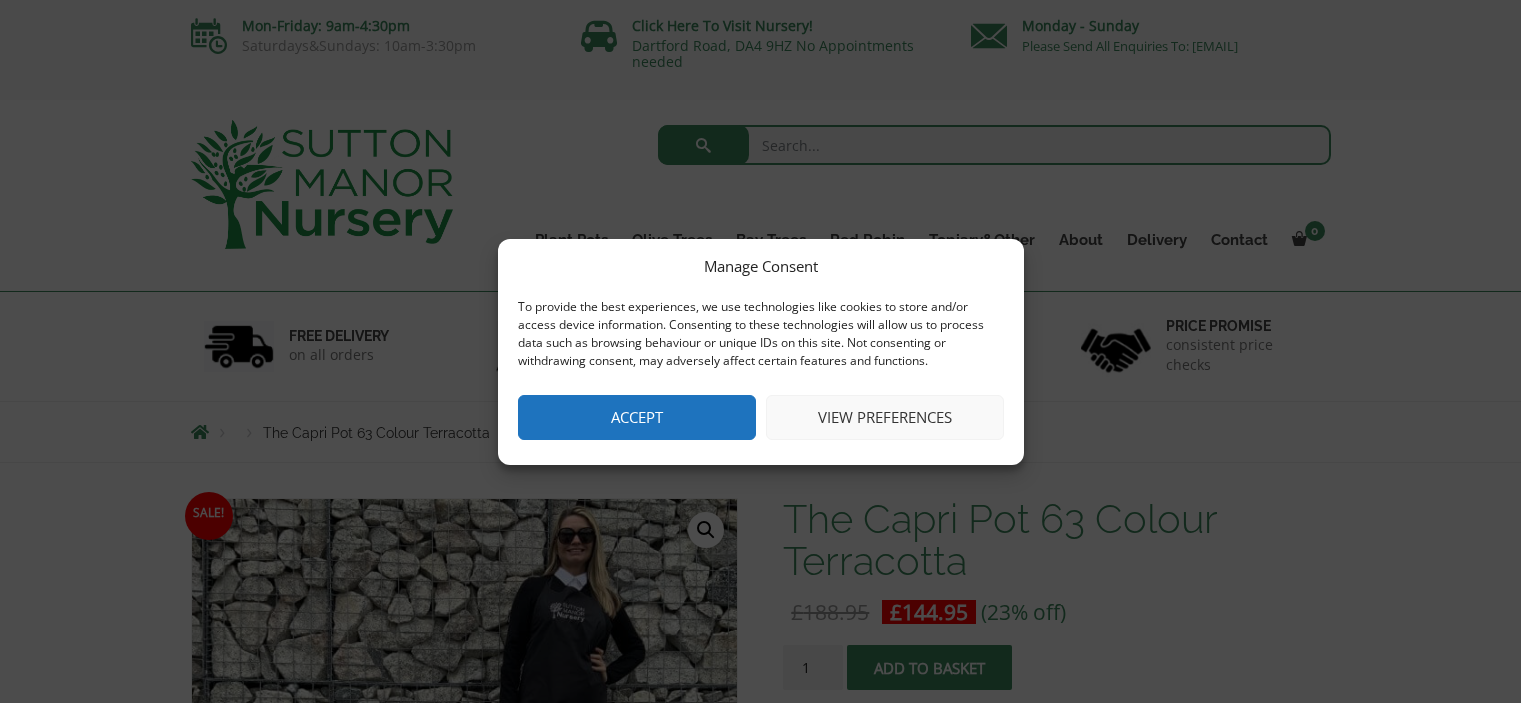 scroll, scrollTop: 0, scrollLeft: 0, axis: both 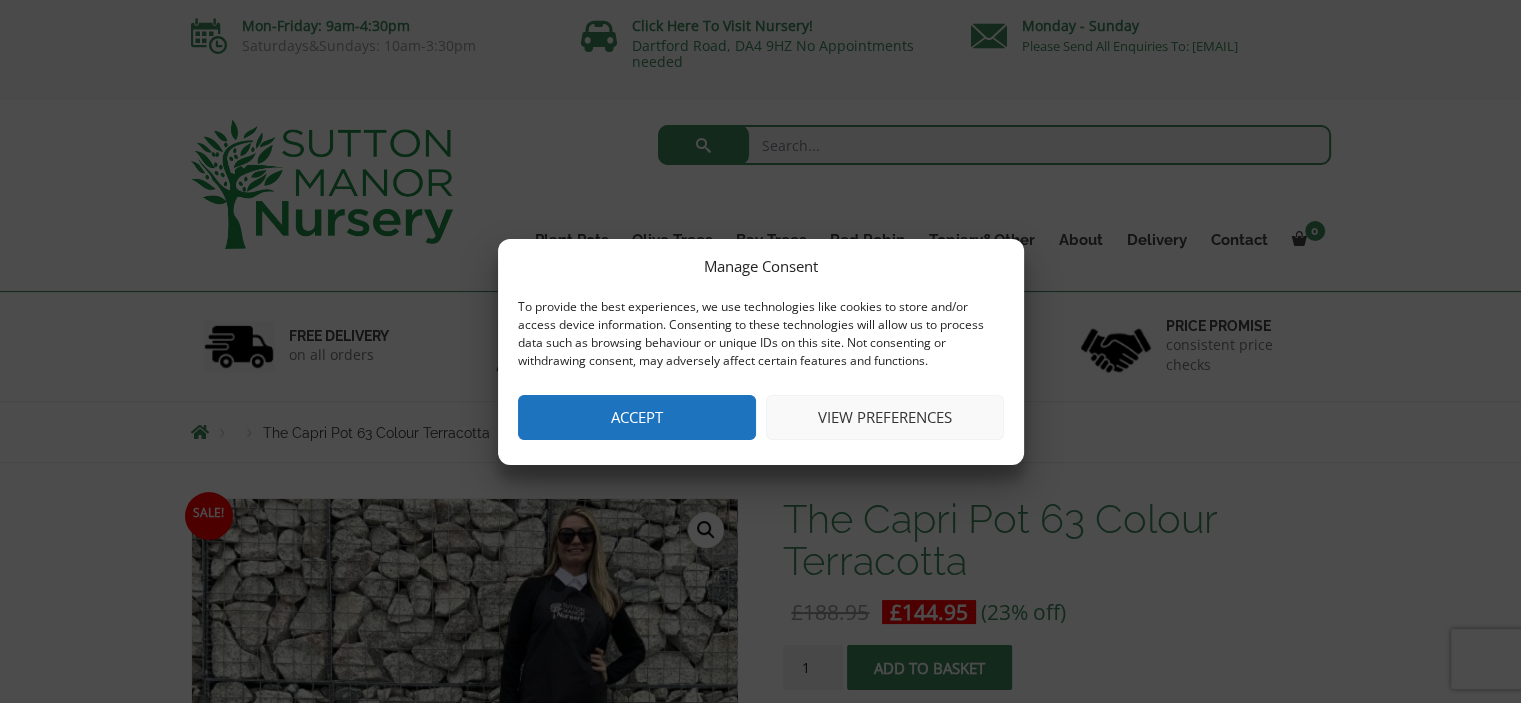 click on "Accept" at bounding box center (637, 417) 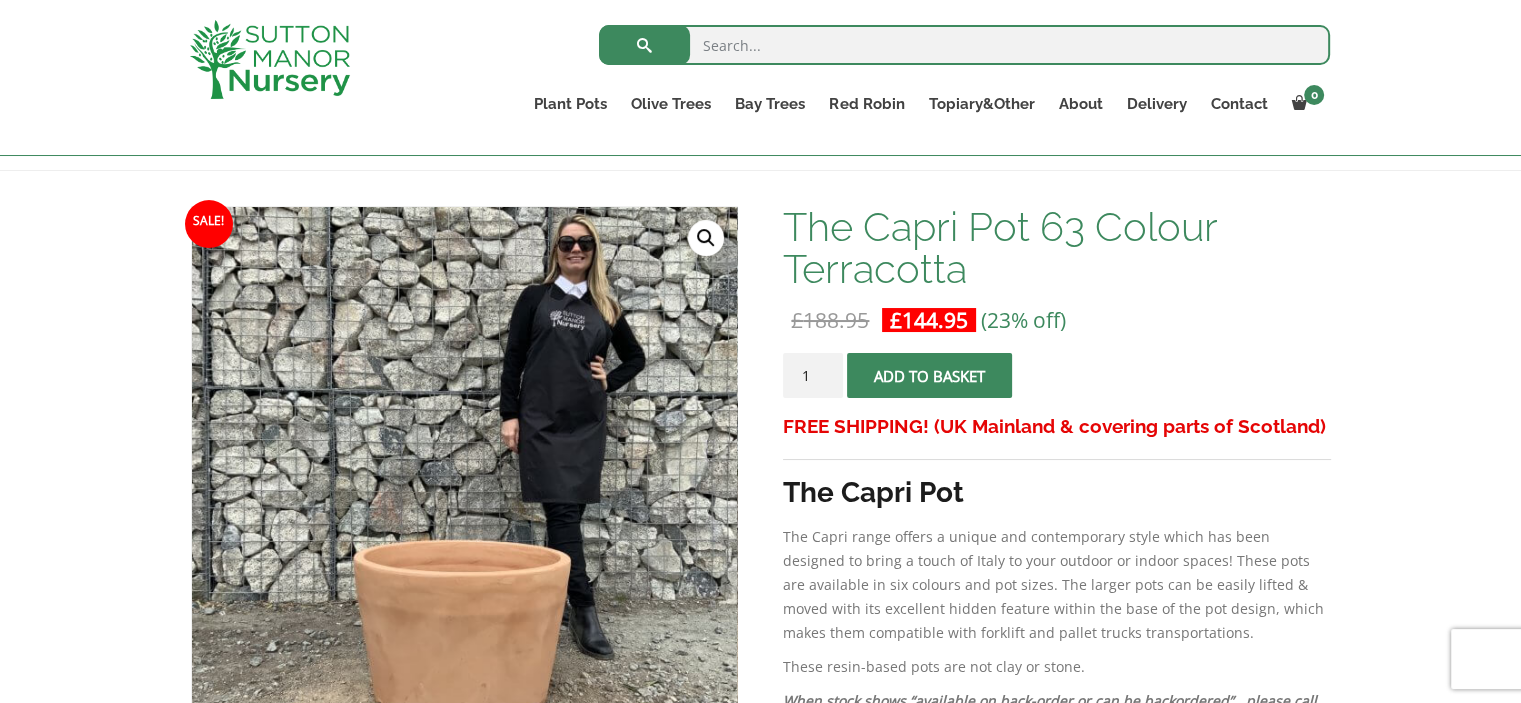 scroll, scrollTop: 280, scrollLeft: 0, axis: vertical 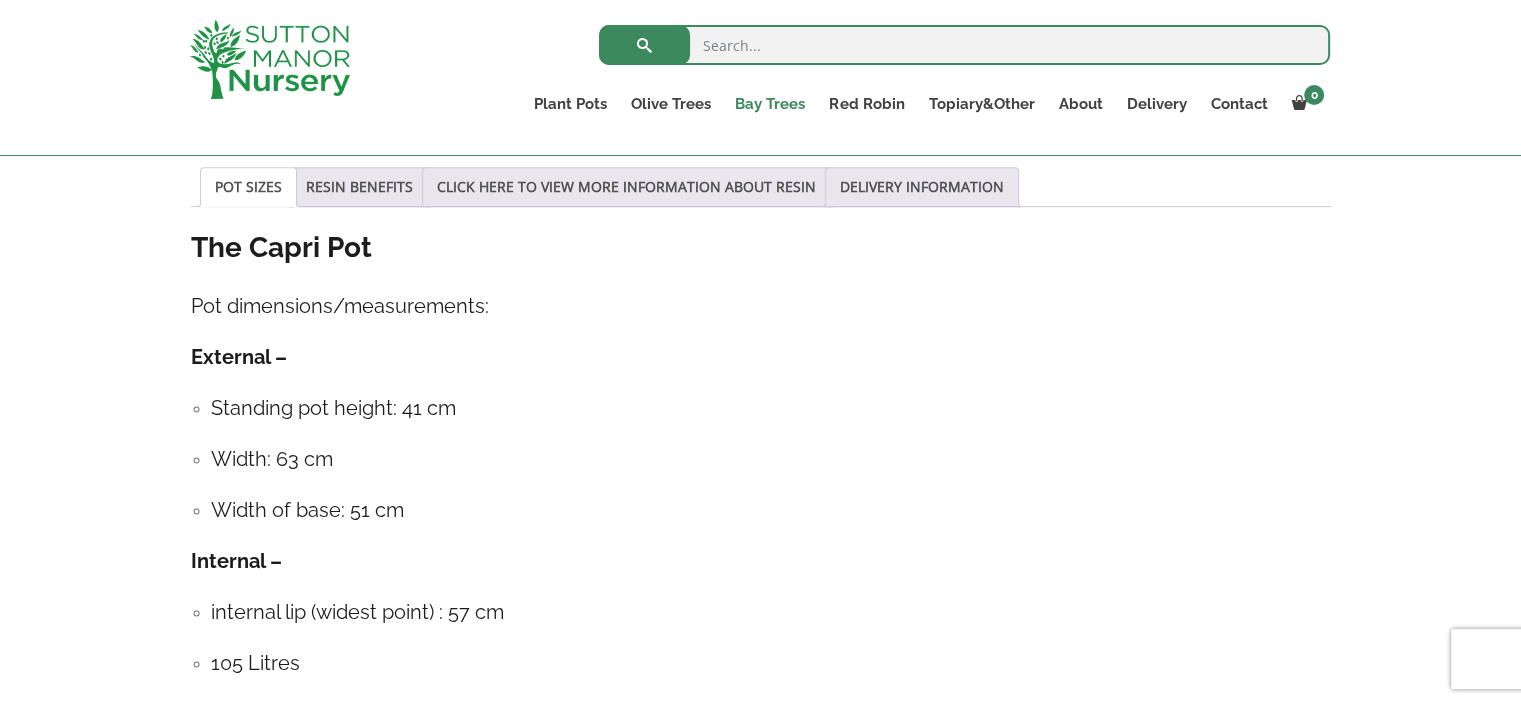 click on "Bay Trees" at bounding box center (770, 104) 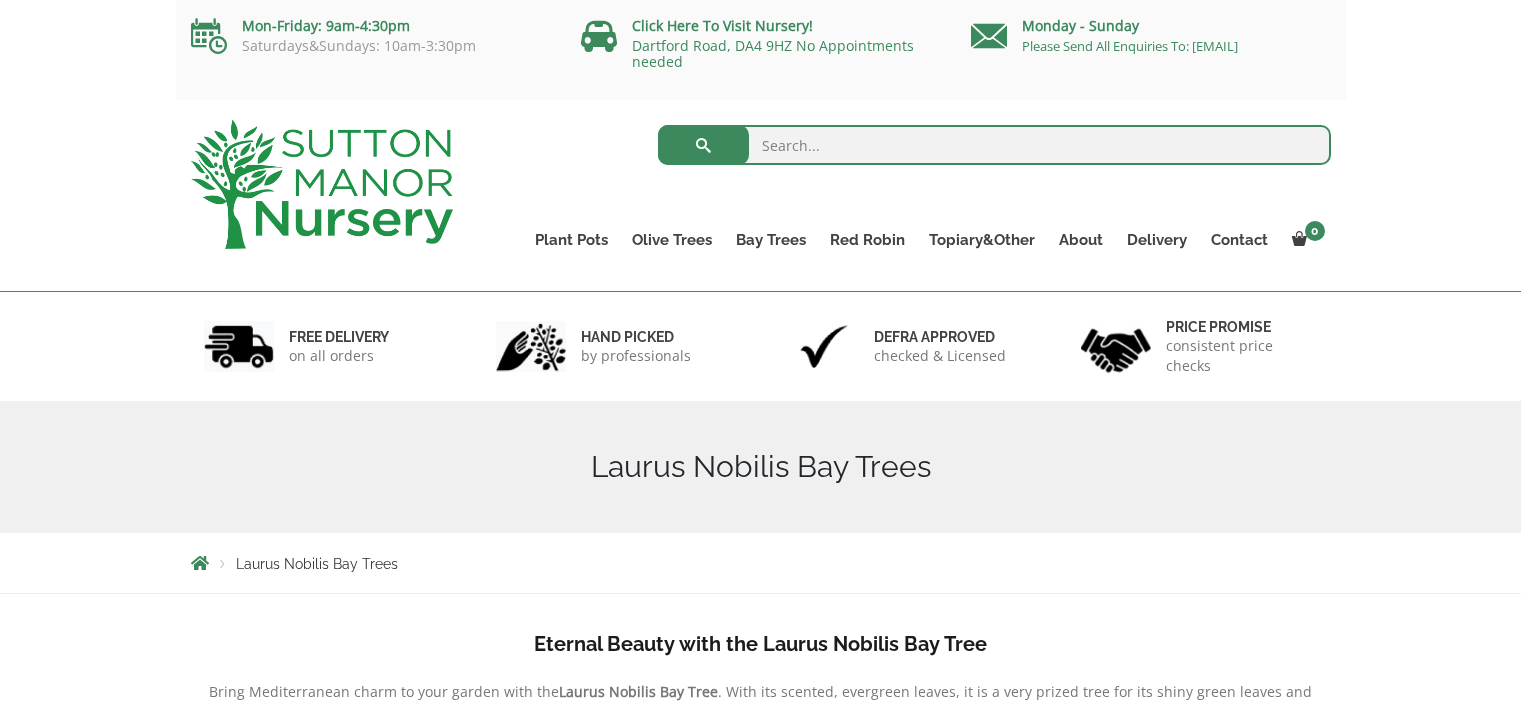 scroll, scrollTop: 0, scrollLeft: 0, axis: both 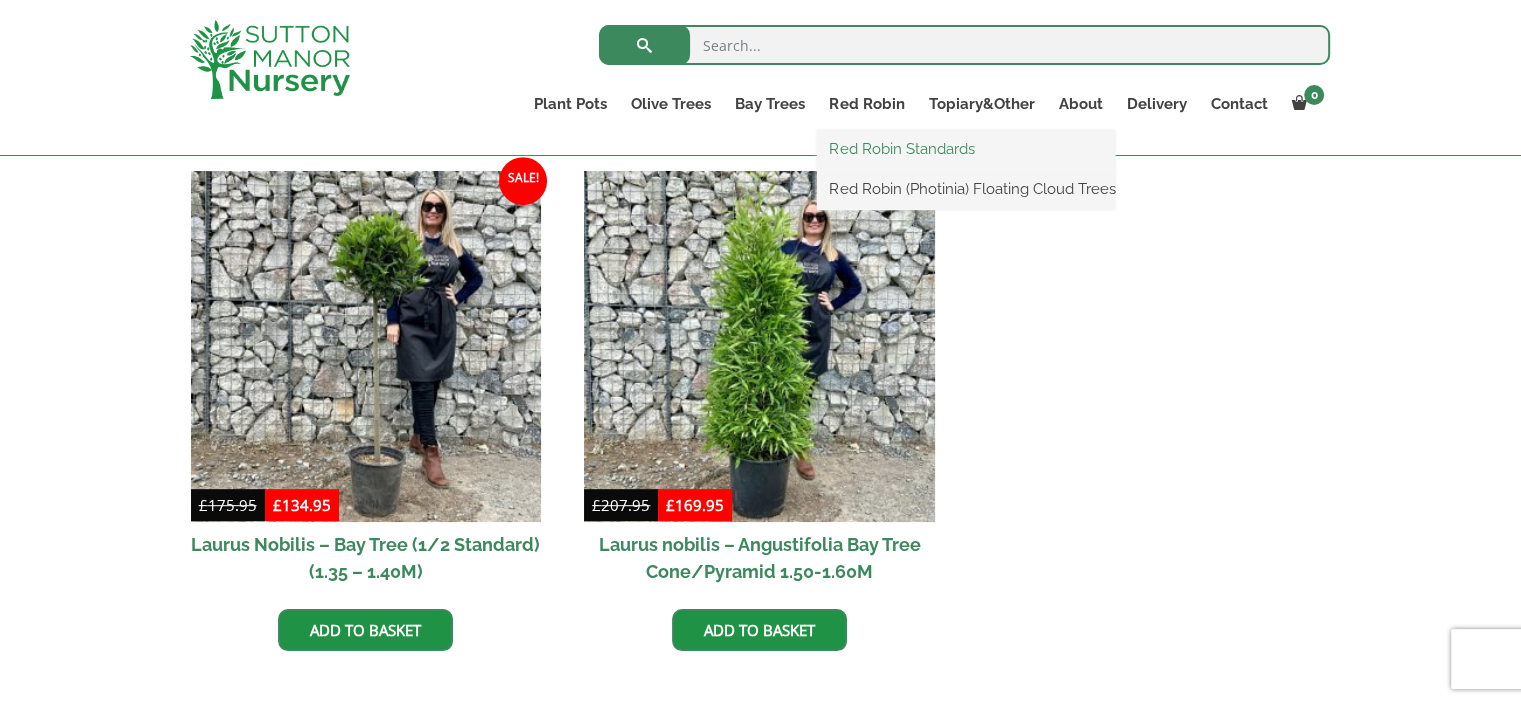 click on "Red Robin Standards" at bounding box center [966, 149] 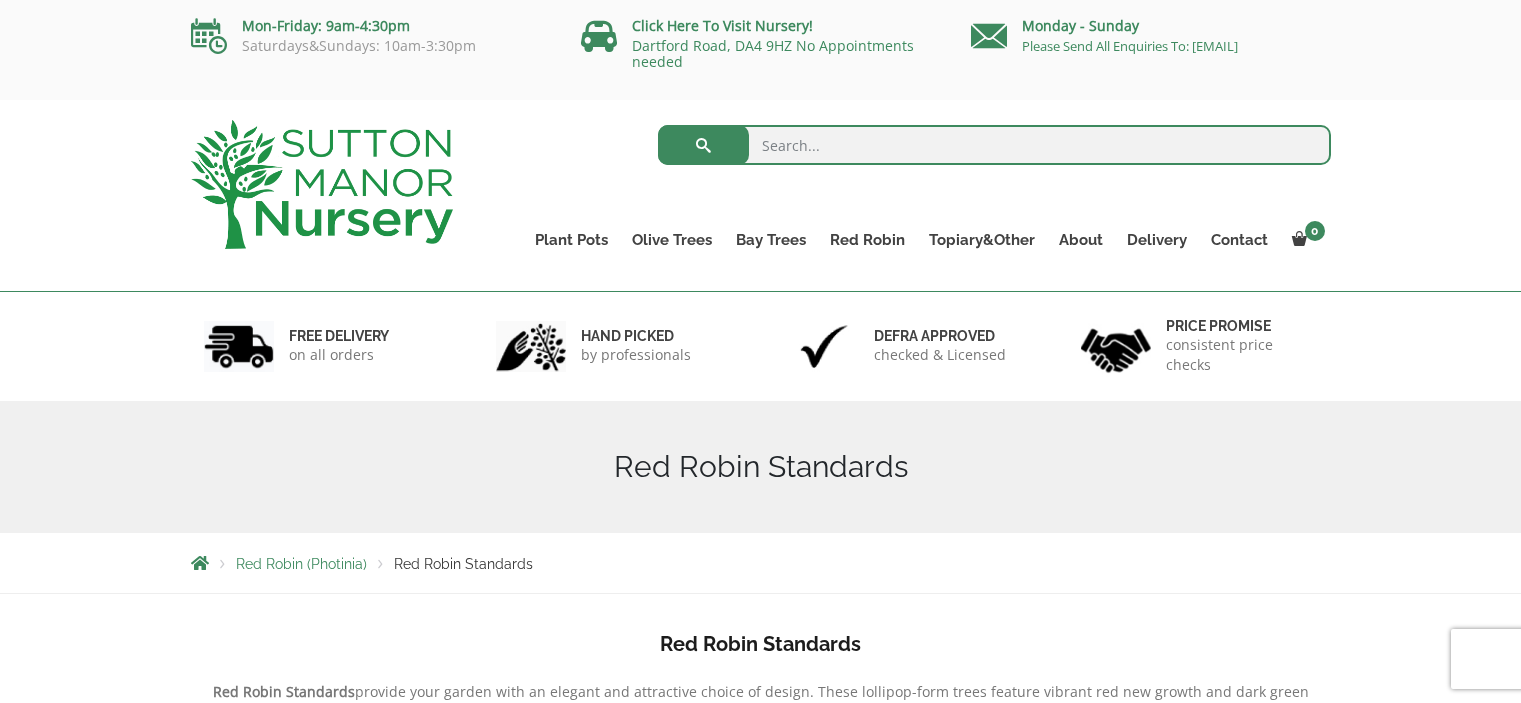 scroll, scrollTop: 0, scrollLeft: 0, axis: both 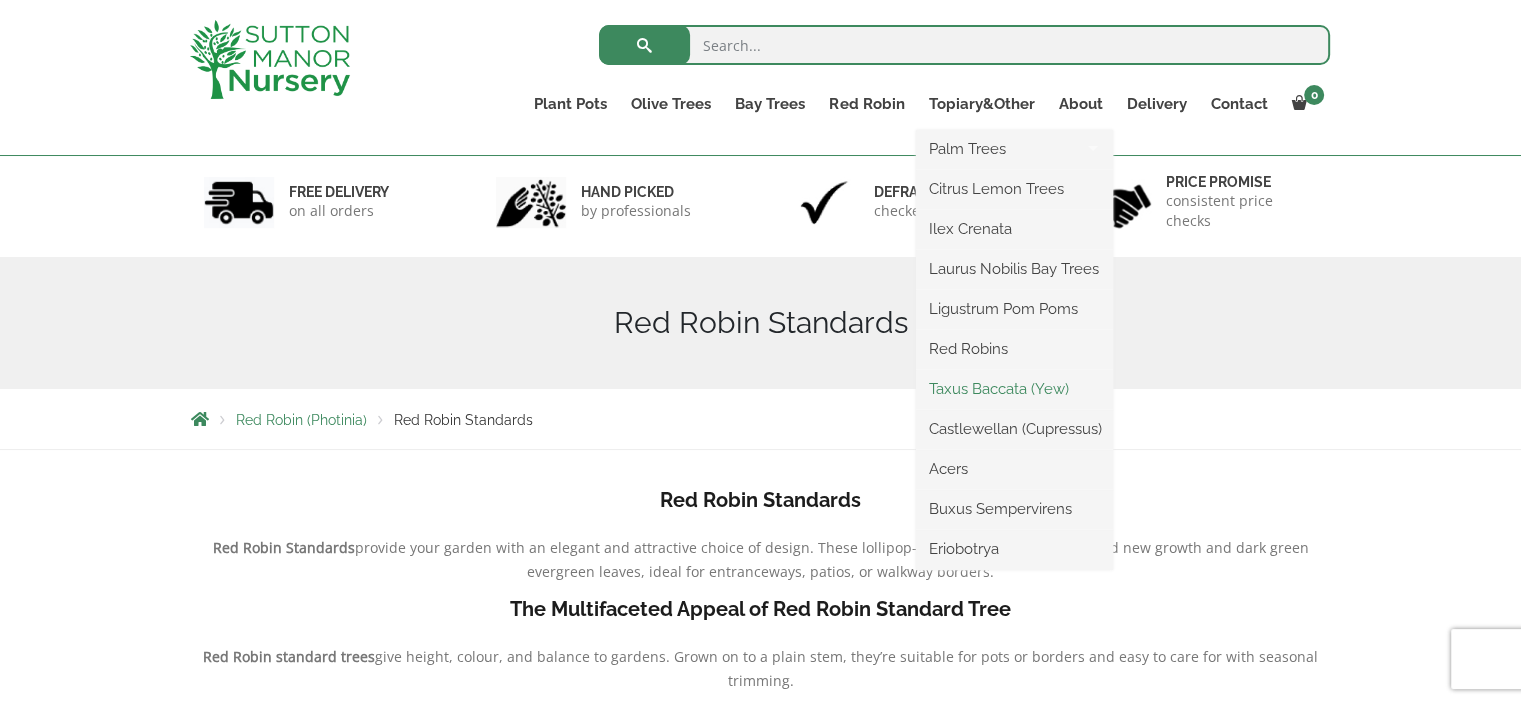 click on "Taxus Baccata (Yew)" at bounding box center (1014, 389) 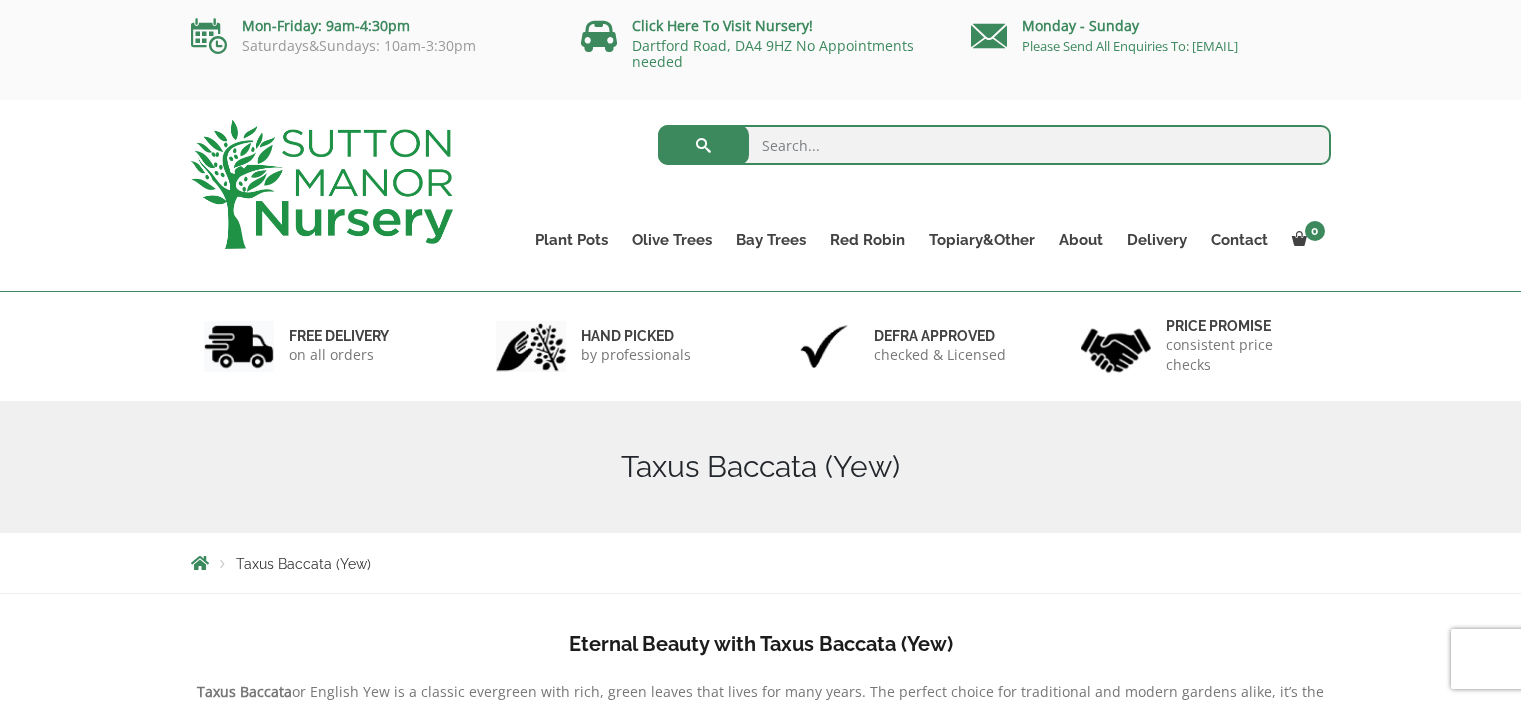 scroll, scrollTop: 0, scrollLeft: 0, axis: both 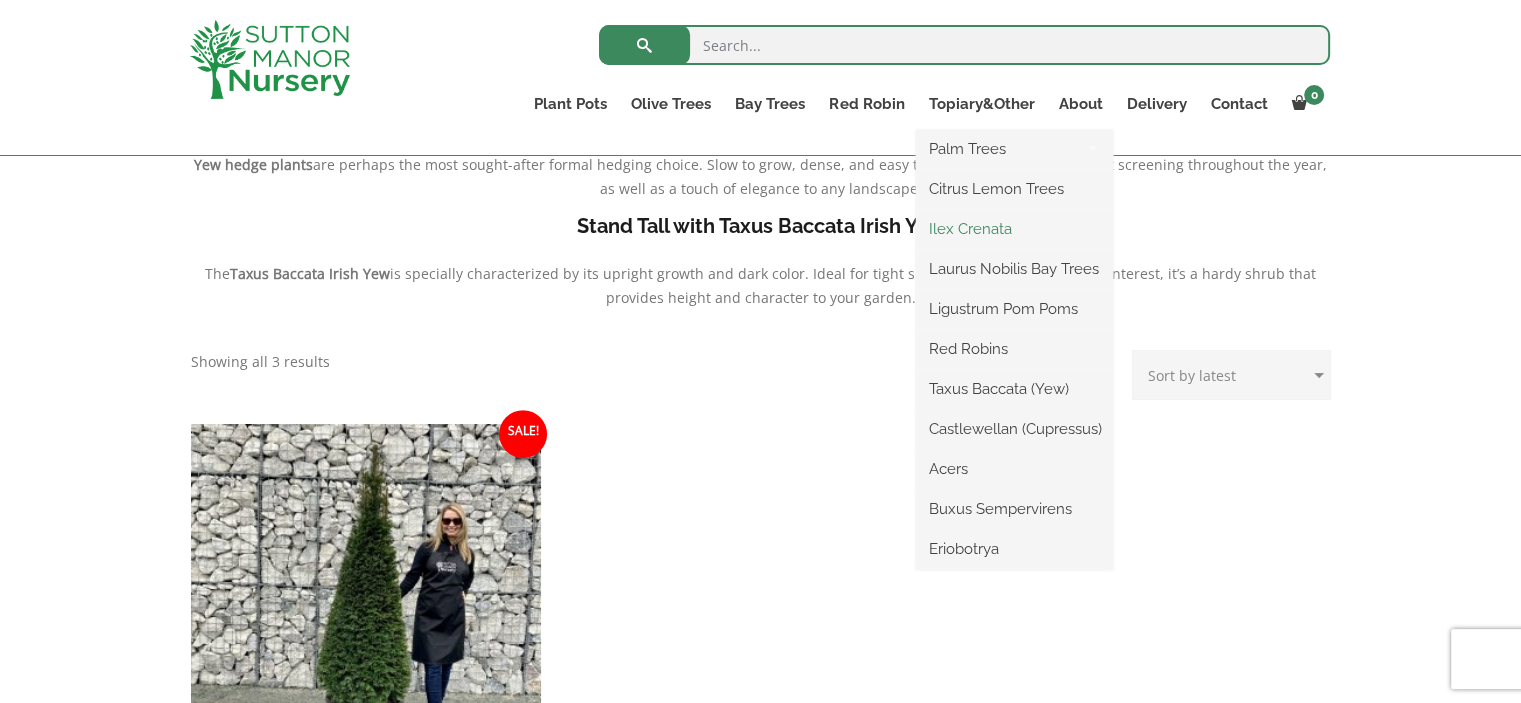 click on "Ilex Crenata" at bounding box center [1014, 229] 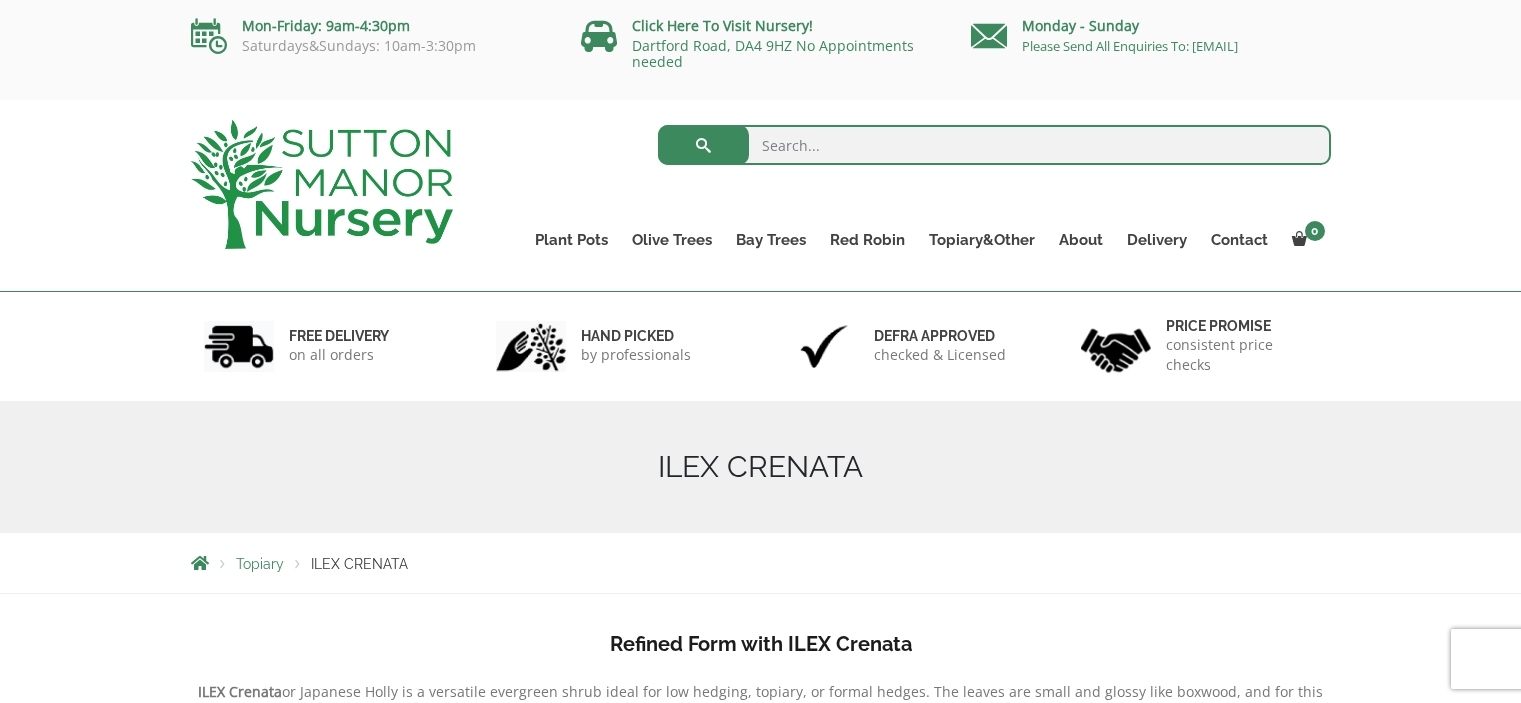 scroll, scrollTop: 0, scrollLeft: 0, axis: both 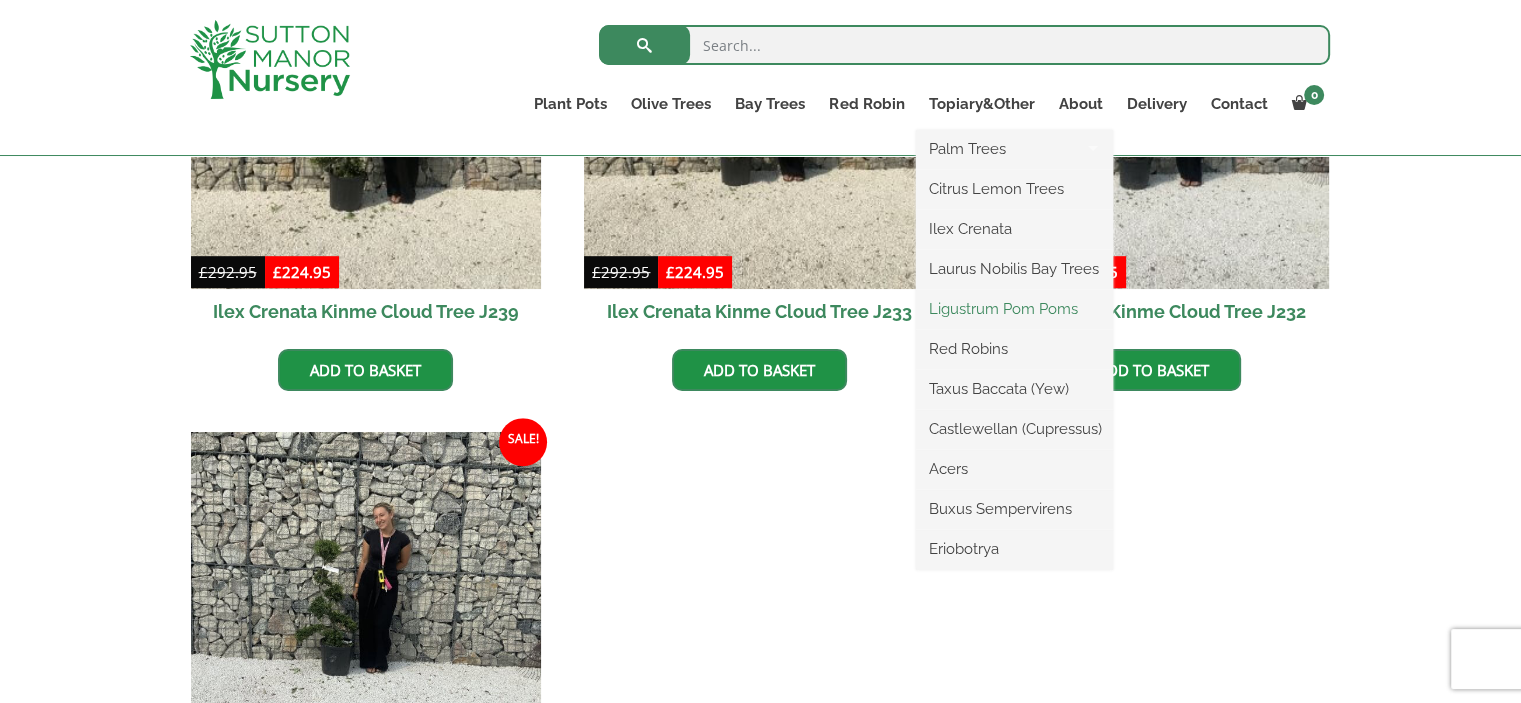 click on "Ligustrum Pom Poms" at bounding box center (1014, 309) 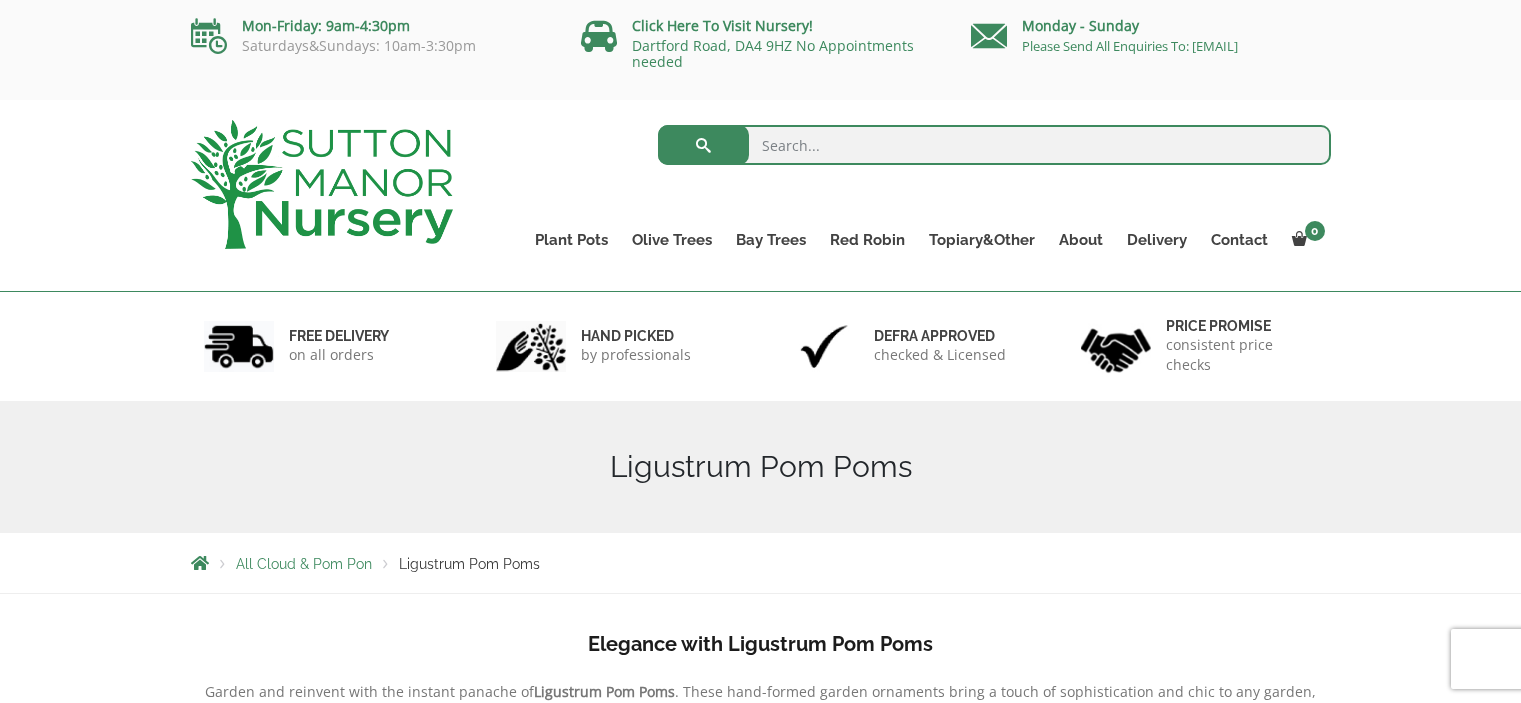scroll, scrollTop: 0, scrollLeft: 0, axis: both 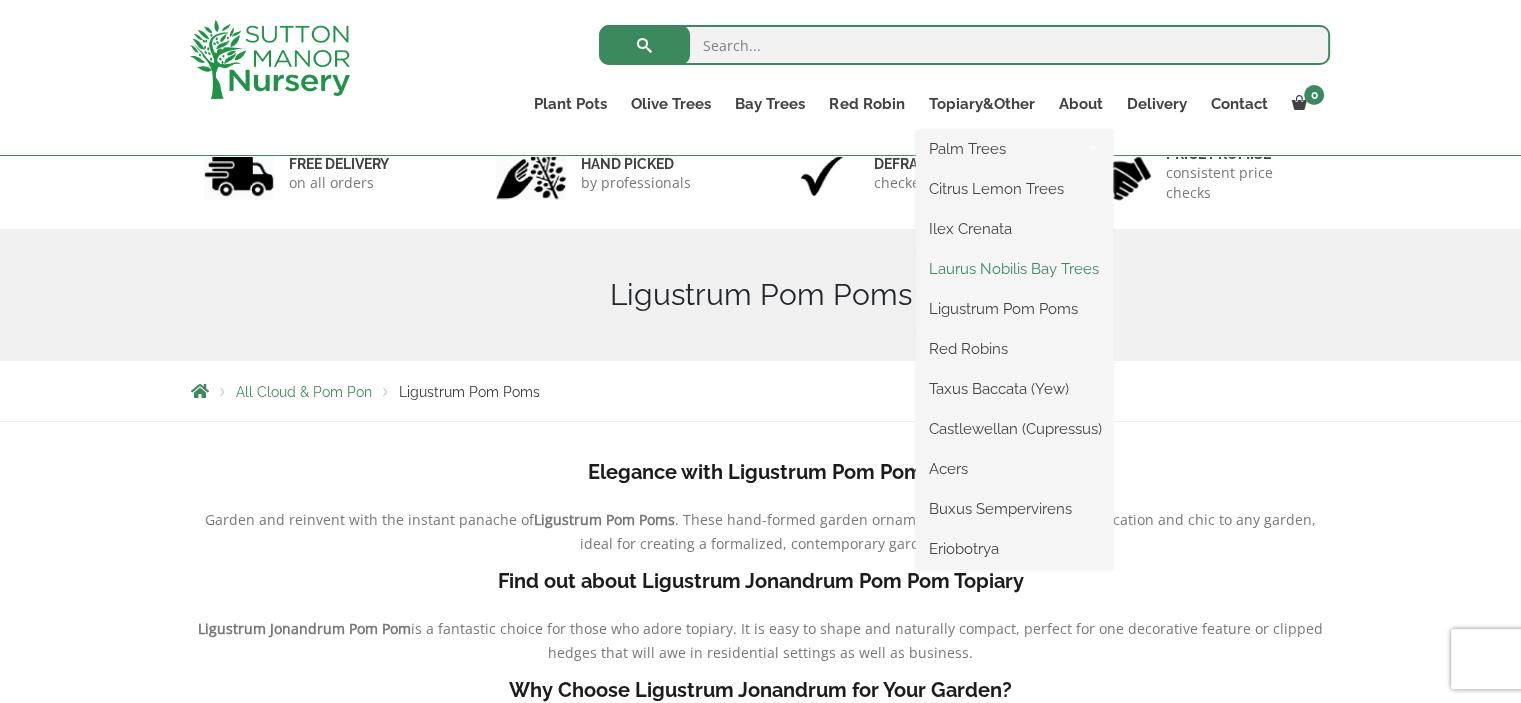 click on "Laurus Nobilis Bay Trees" at bounding box center [1014, 269] 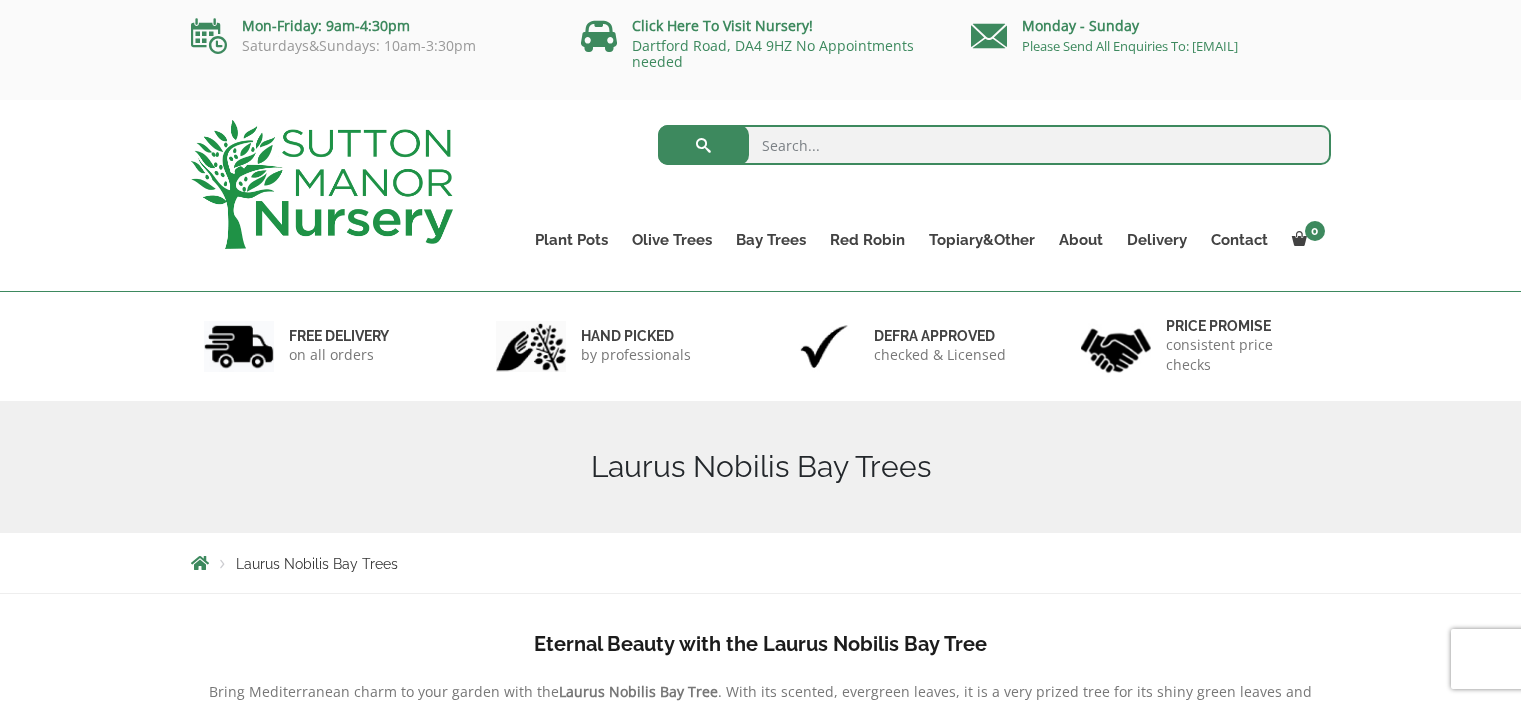 scroll, scrollTop: 0, scrollLeft: 0, axis: both 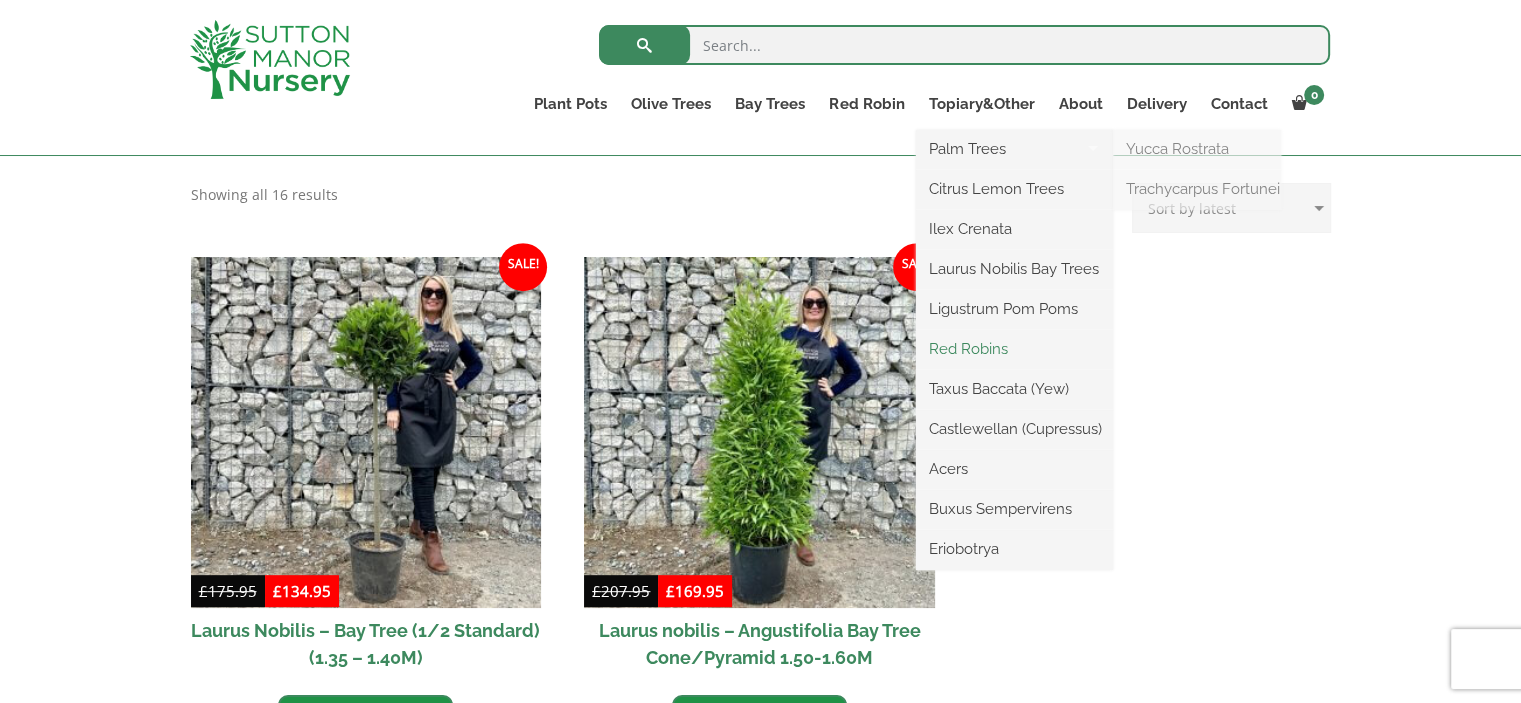 click on "Red Robins" at bounding box center (1014, 349) 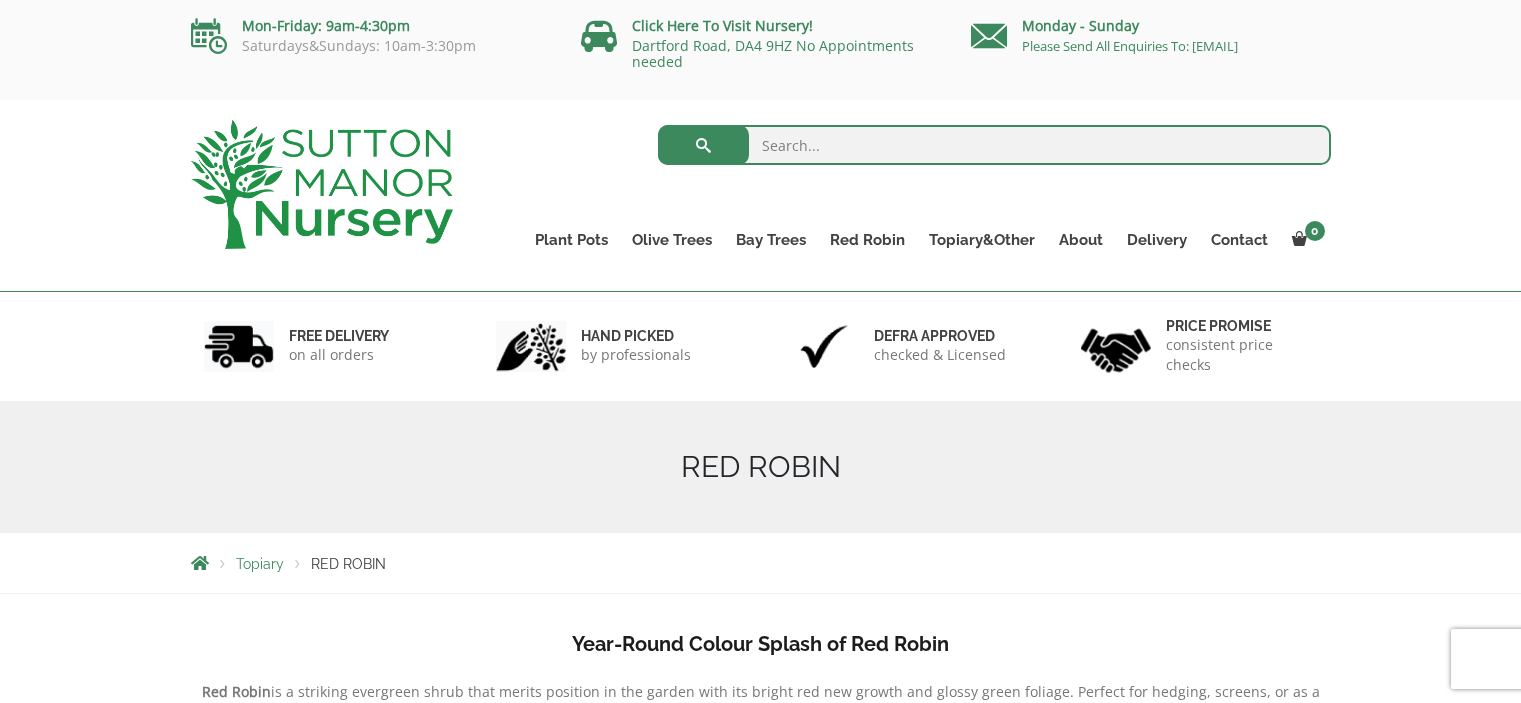 scroll, scrollTop: 0, scrollLeft: 0, axis: both 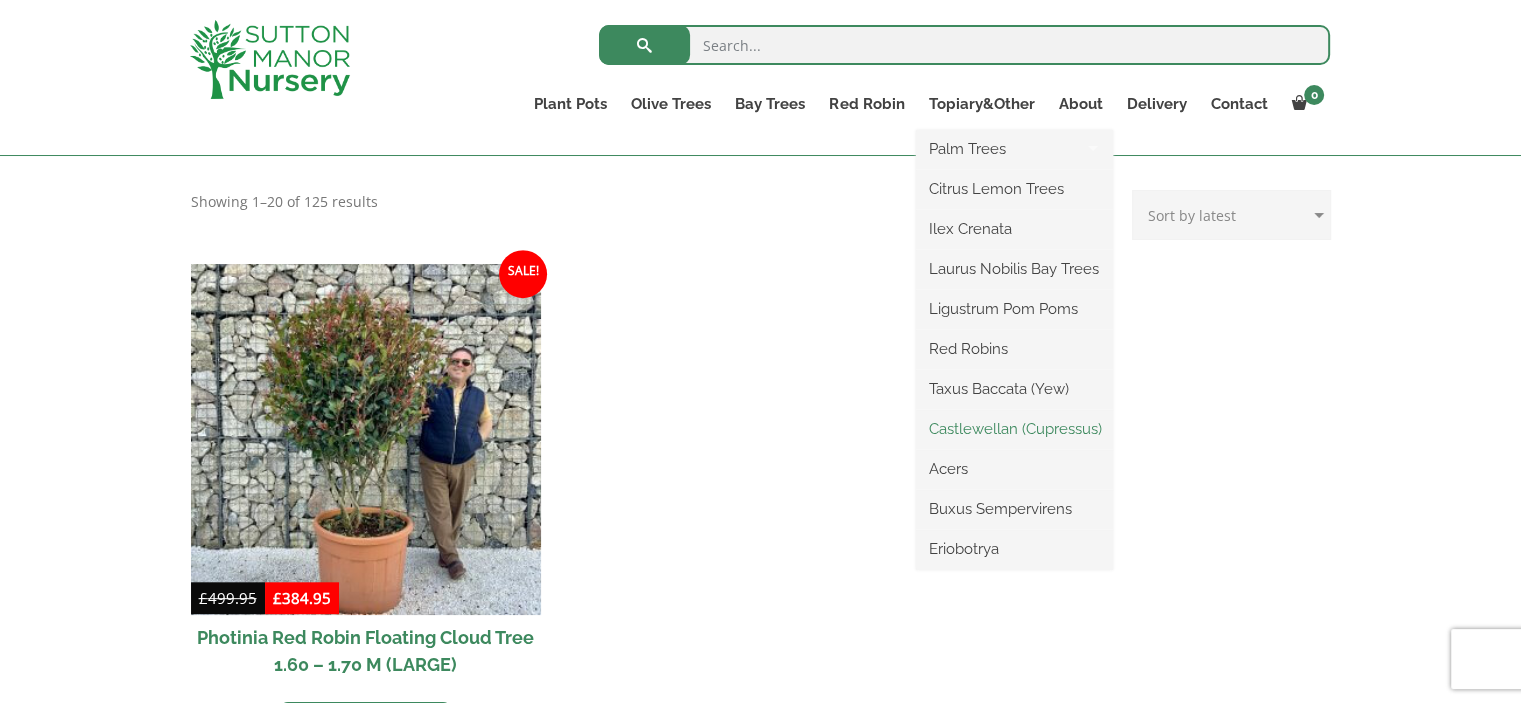 click on "Castlewellan (Cupressus)" at bounding box center [1014, 429] 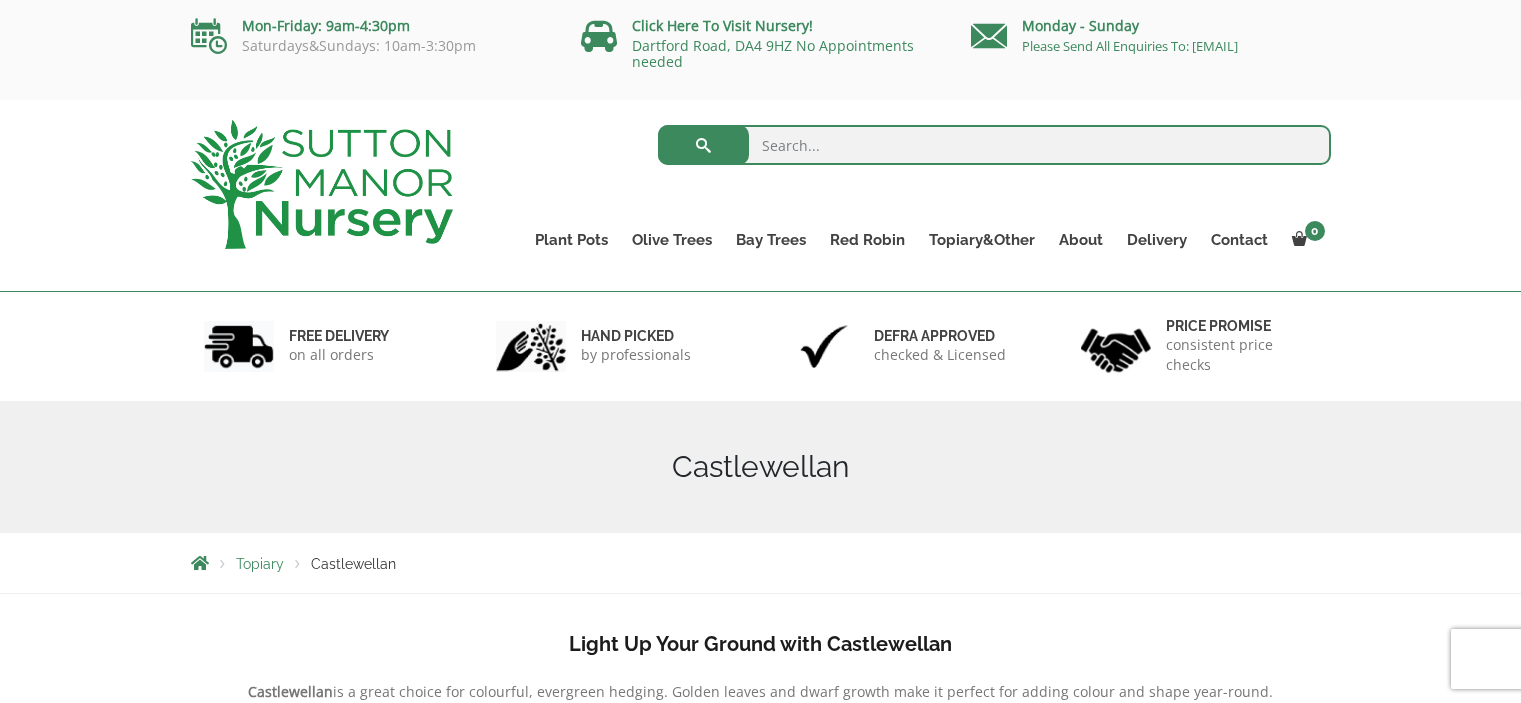 scroll, scrollTop: 0, scrollLeft: 0, axis: both 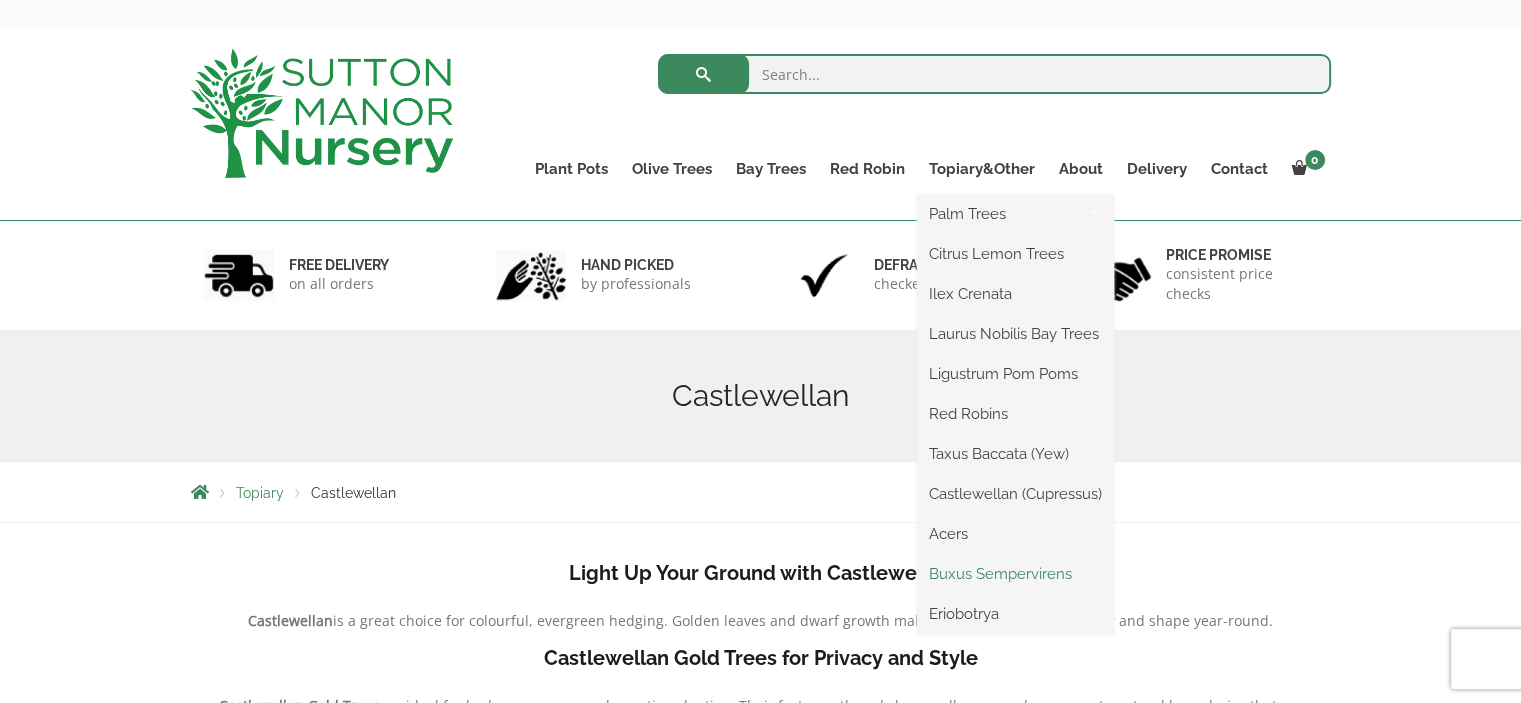 click on "Buxus Sempervirens" at bounding box center (1015, 574) 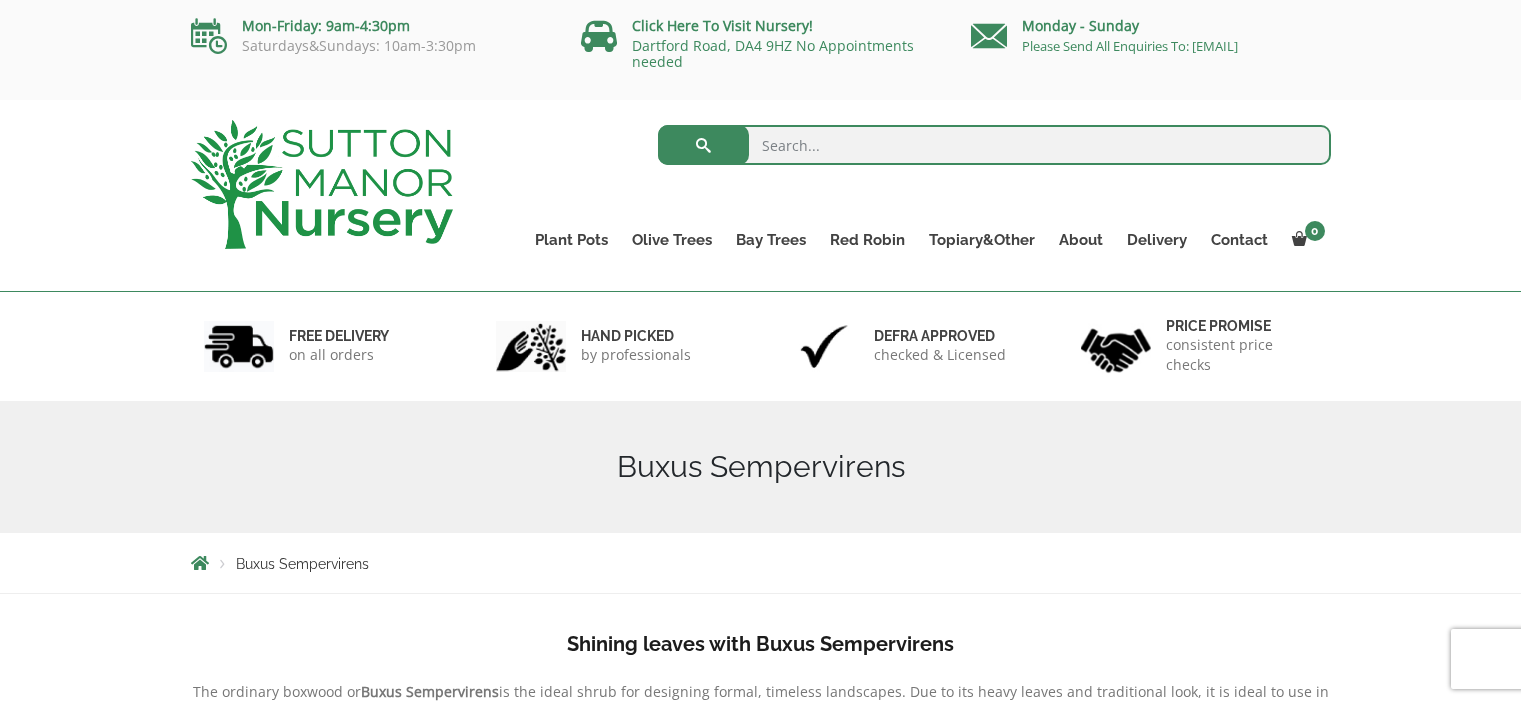 scroll, scrollTop: 0, scrollLeft: 0, axis: both 